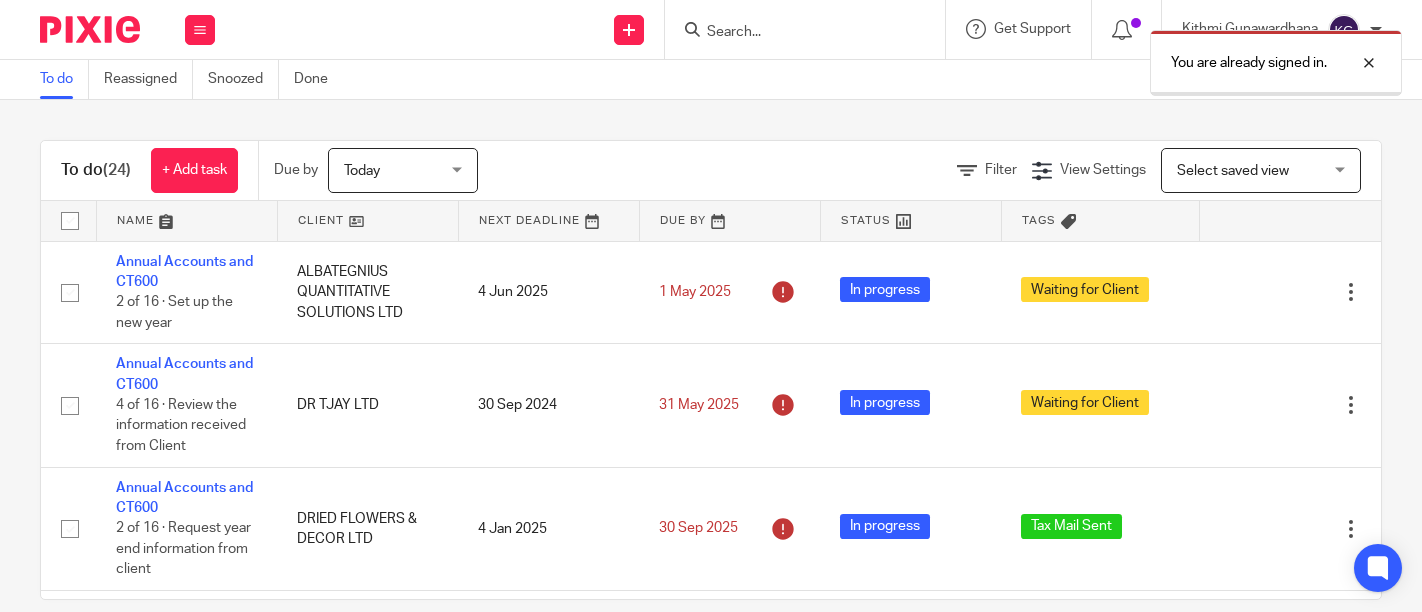 scroll, scrollTop: 0, scrollLeft: 0, axis: both 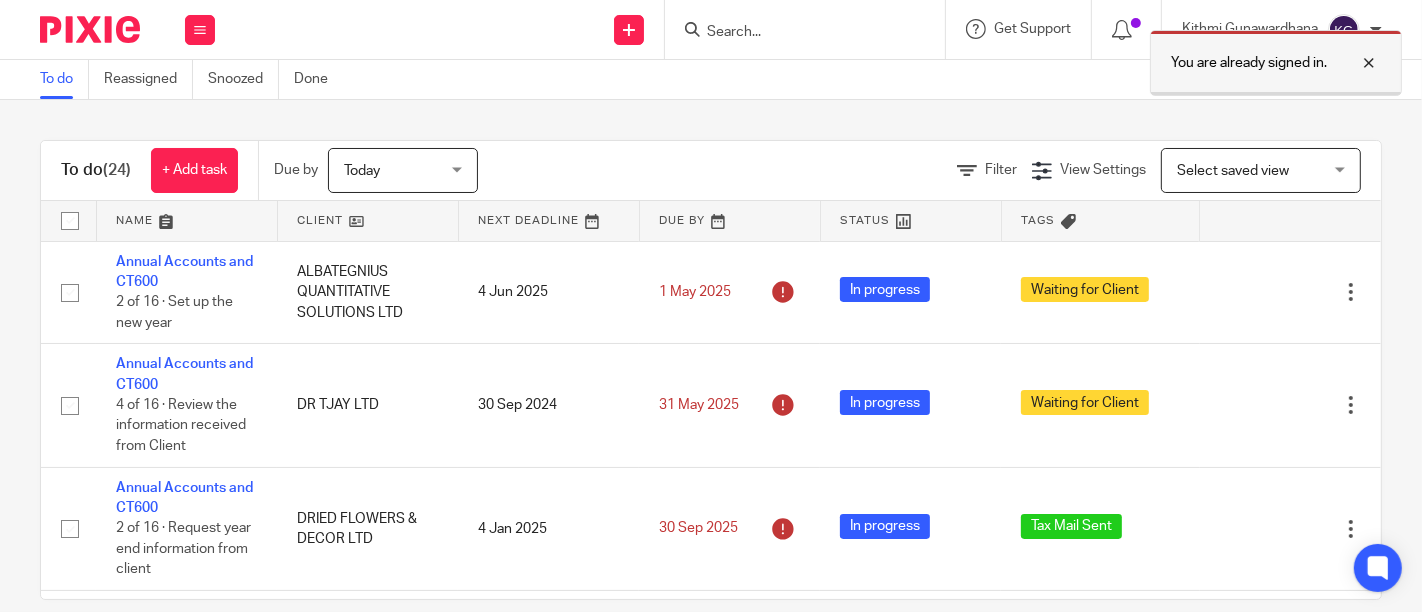 click at bounding box center (1354, 63) 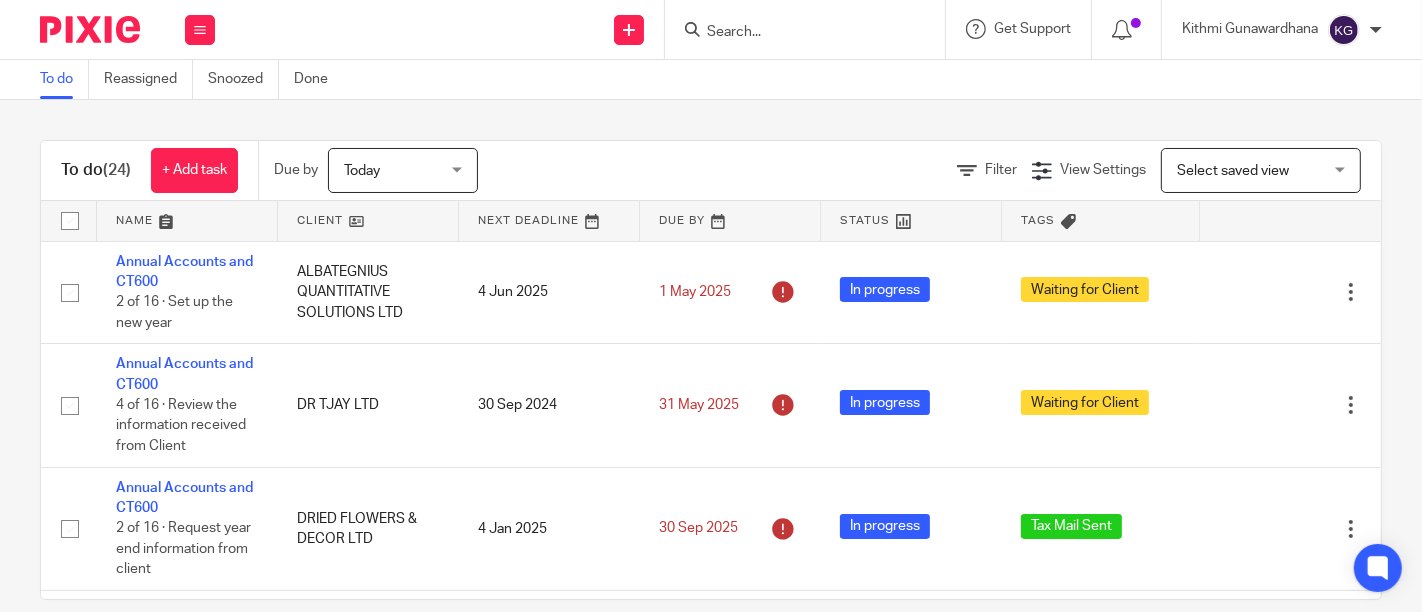 click at bounding box center [795, 33] 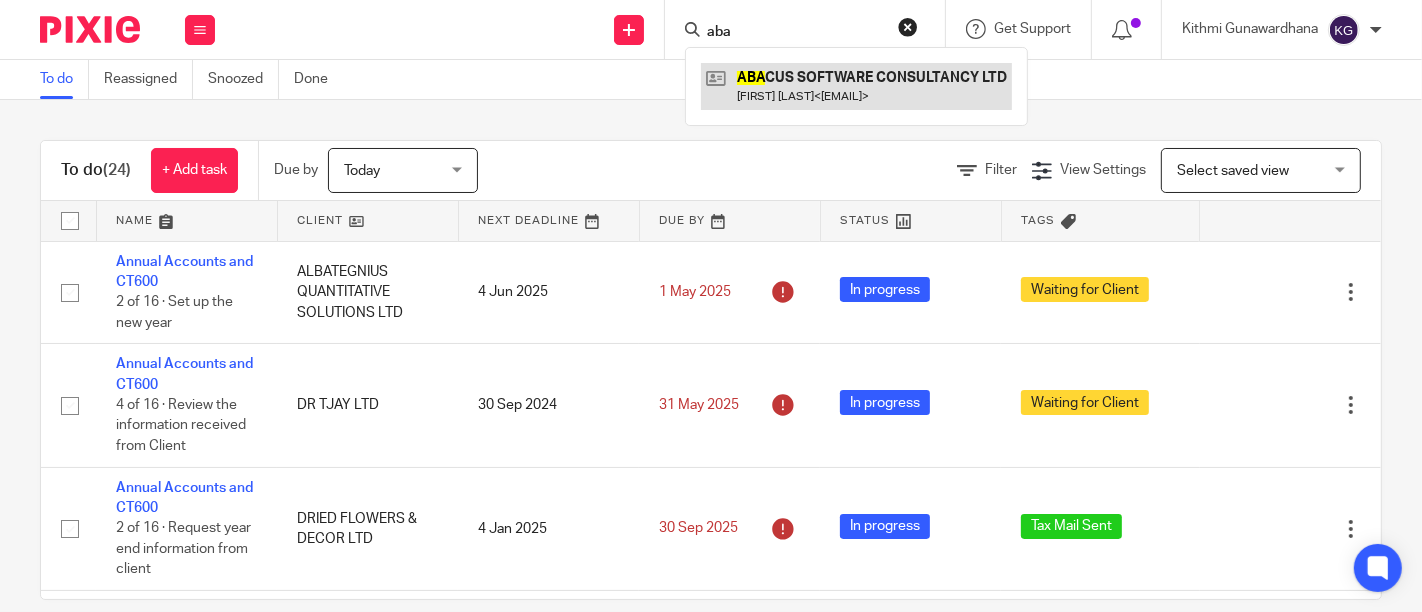 type on "aba" 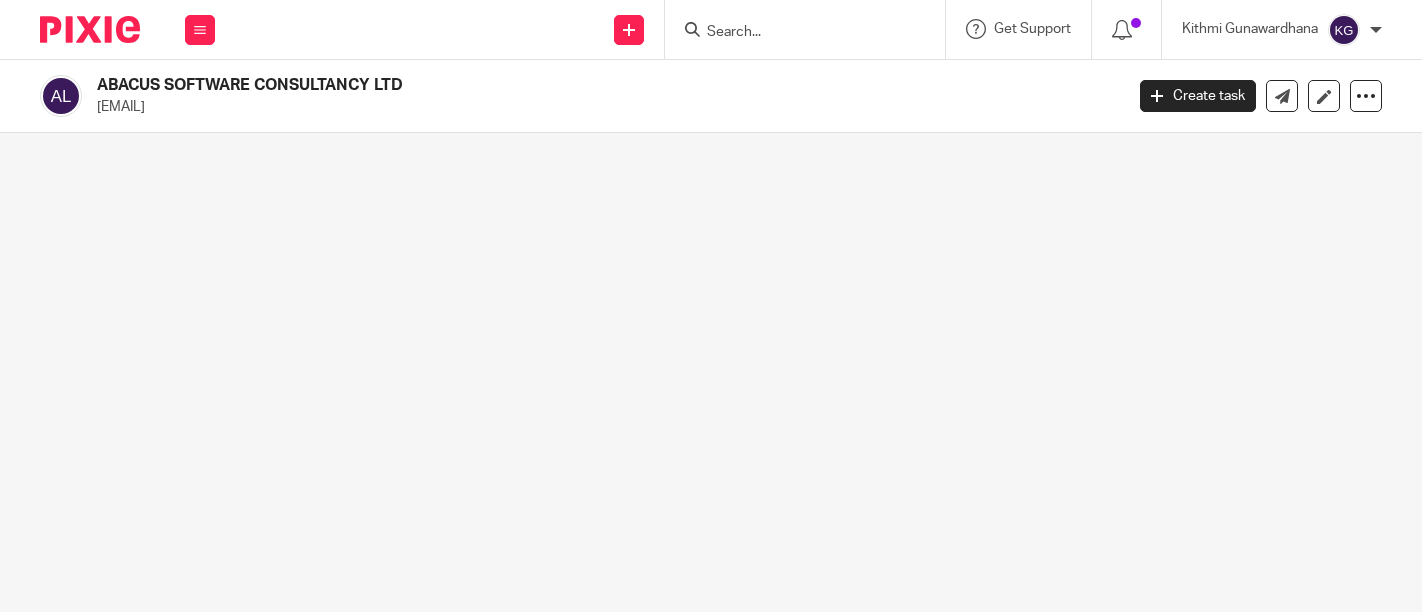 scroll, scrollTop: 0, scrollLeft: 0, axis: both 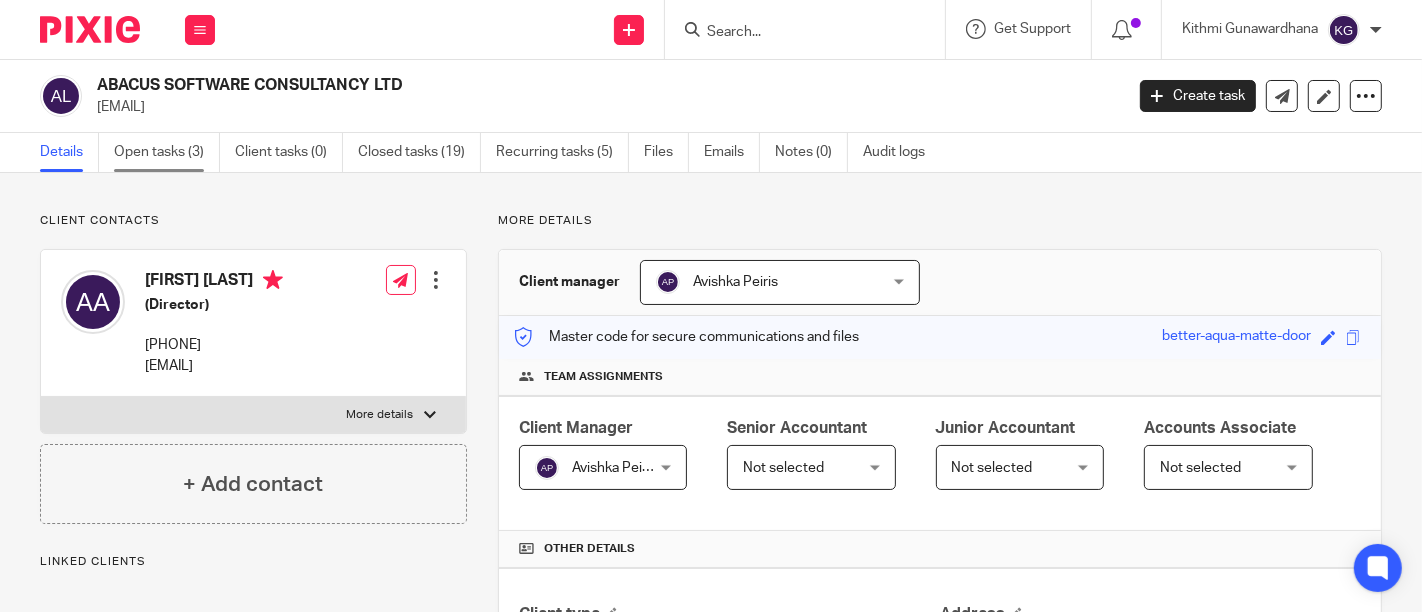 click on "Open tasks (3)" at bounding box center [167, 152] 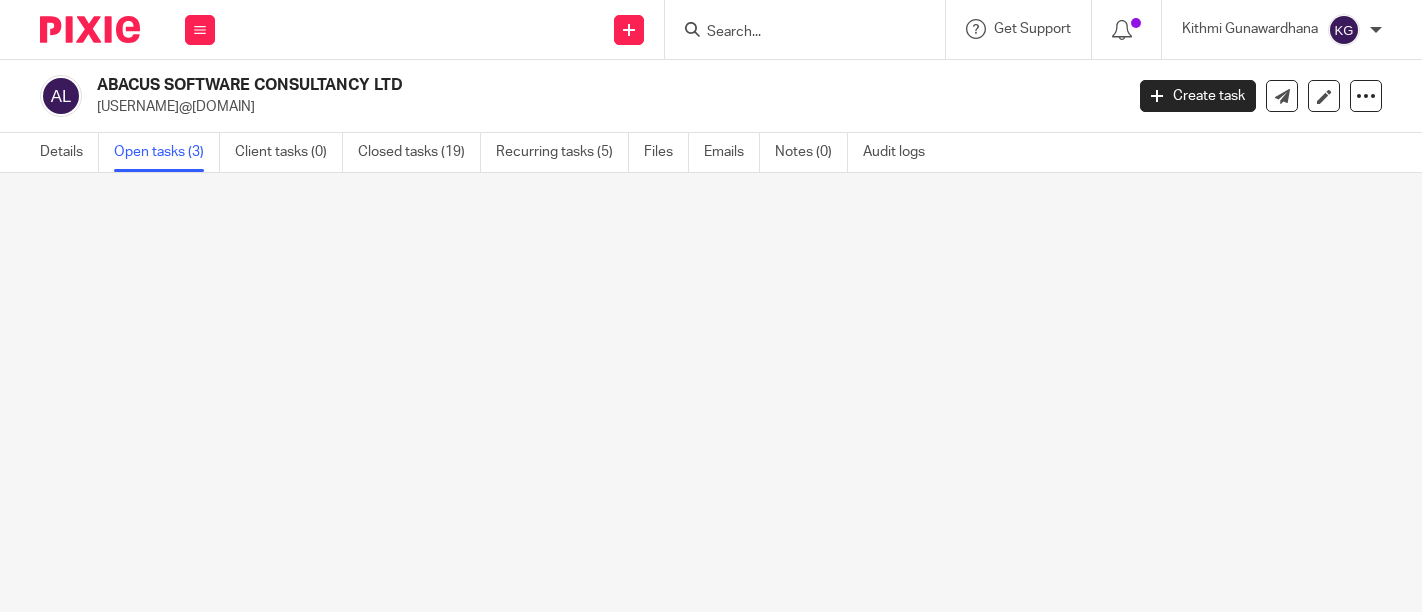 scroll, scrollTop: 0, scrollLeft: 0, axis: both 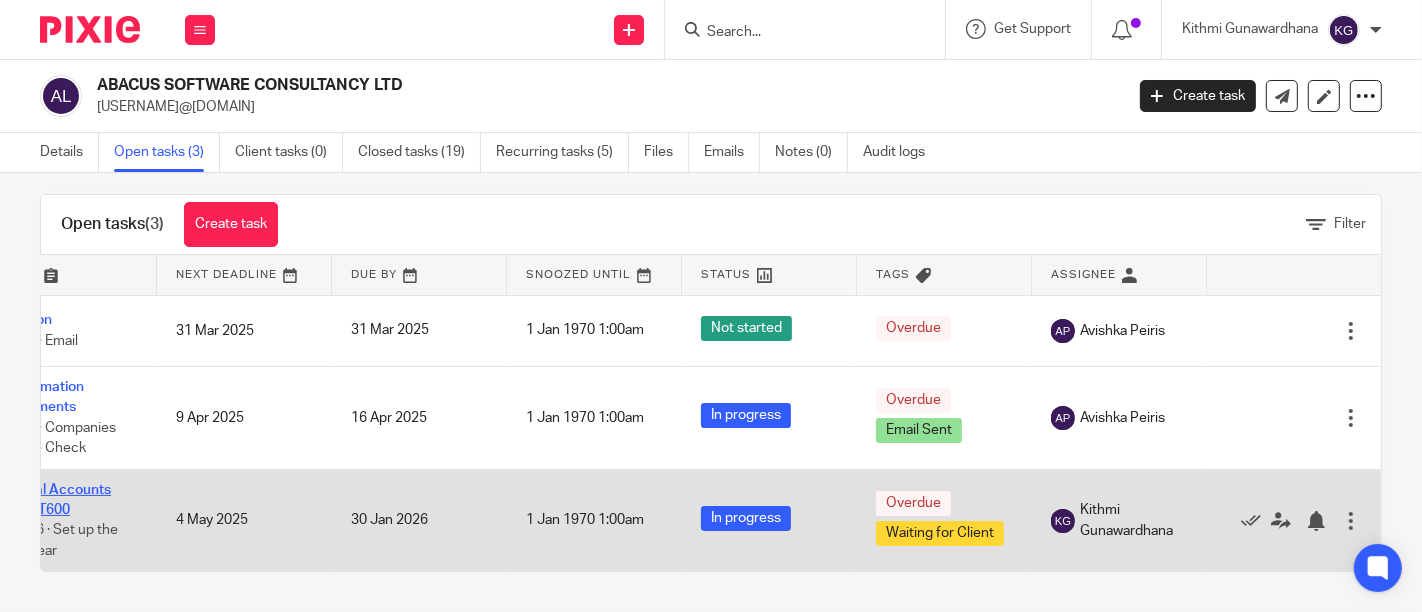 click on "Annual Accounts and CT600" at bounding box center (56, 500) 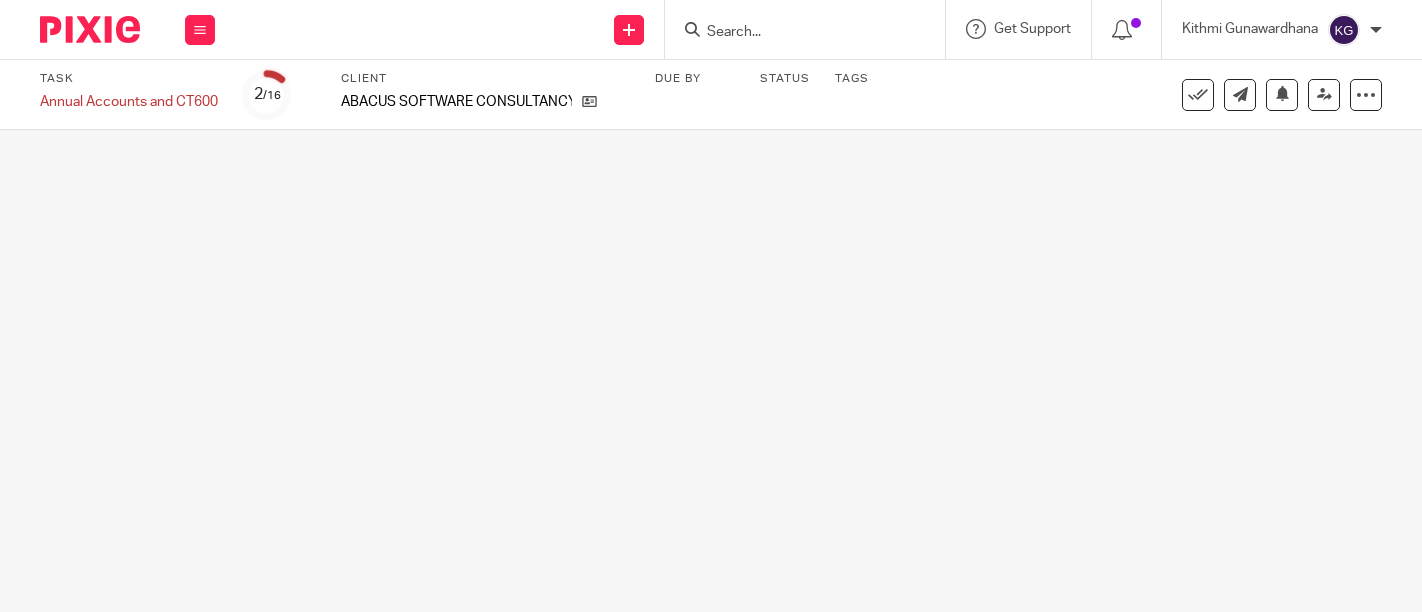 scroll, scrollTop: 0, scrollLeft: 0, axis: both 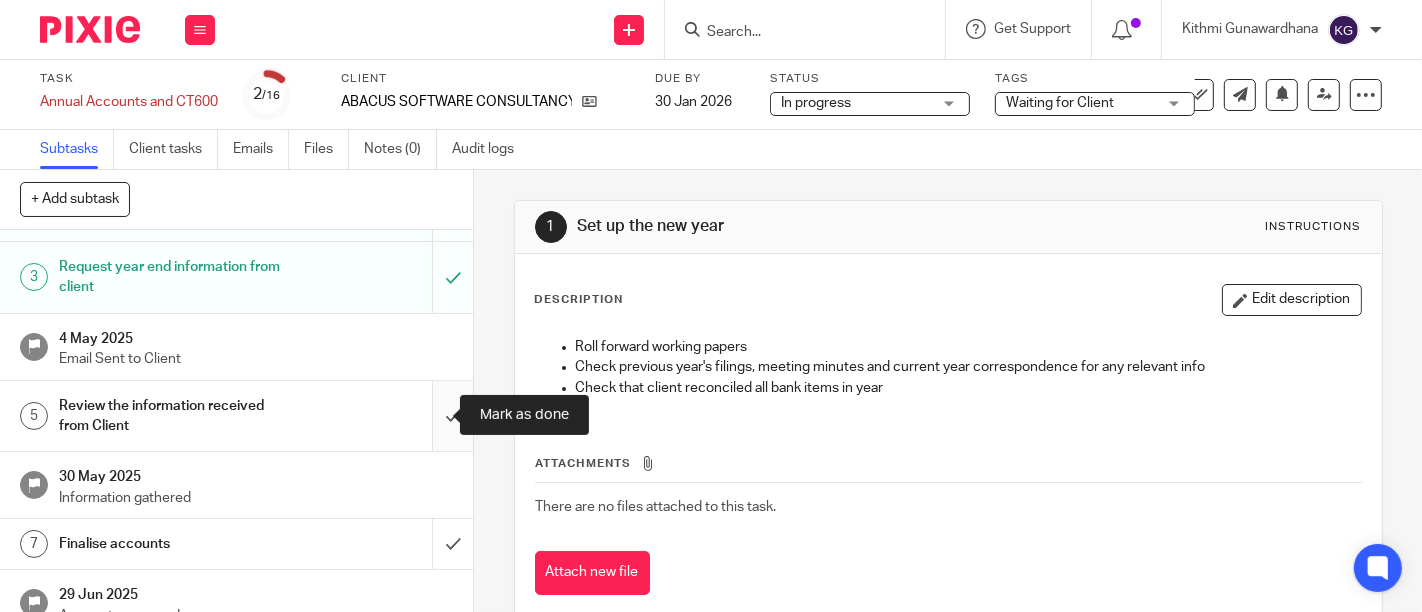 click at bounding box center [236, 416] 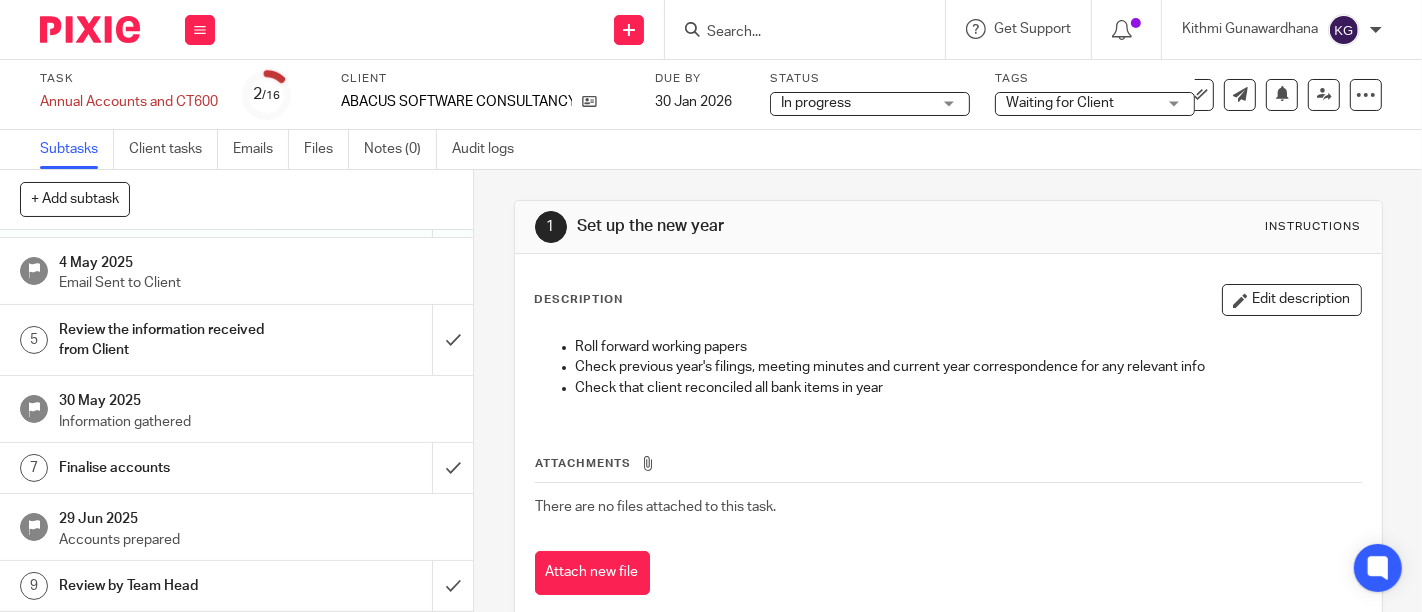 scroll, scrollTop: 222, scrollLeft: 0, axis: vertical 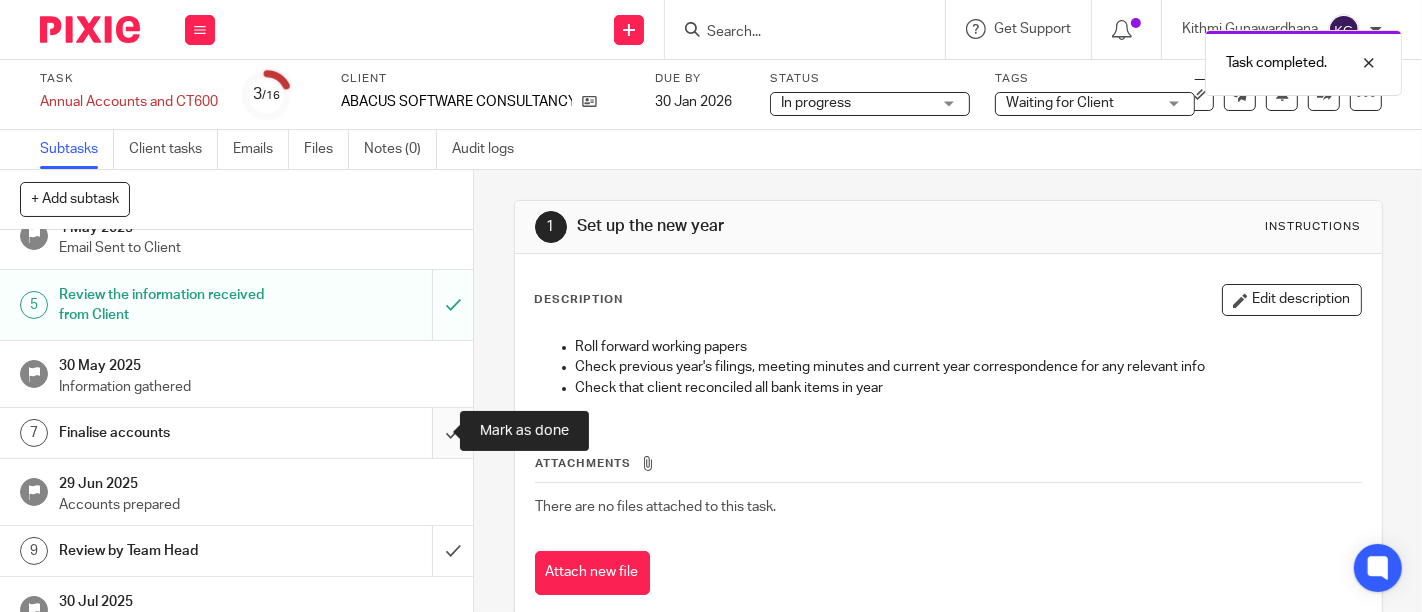 click at bounding box center [236, 433] 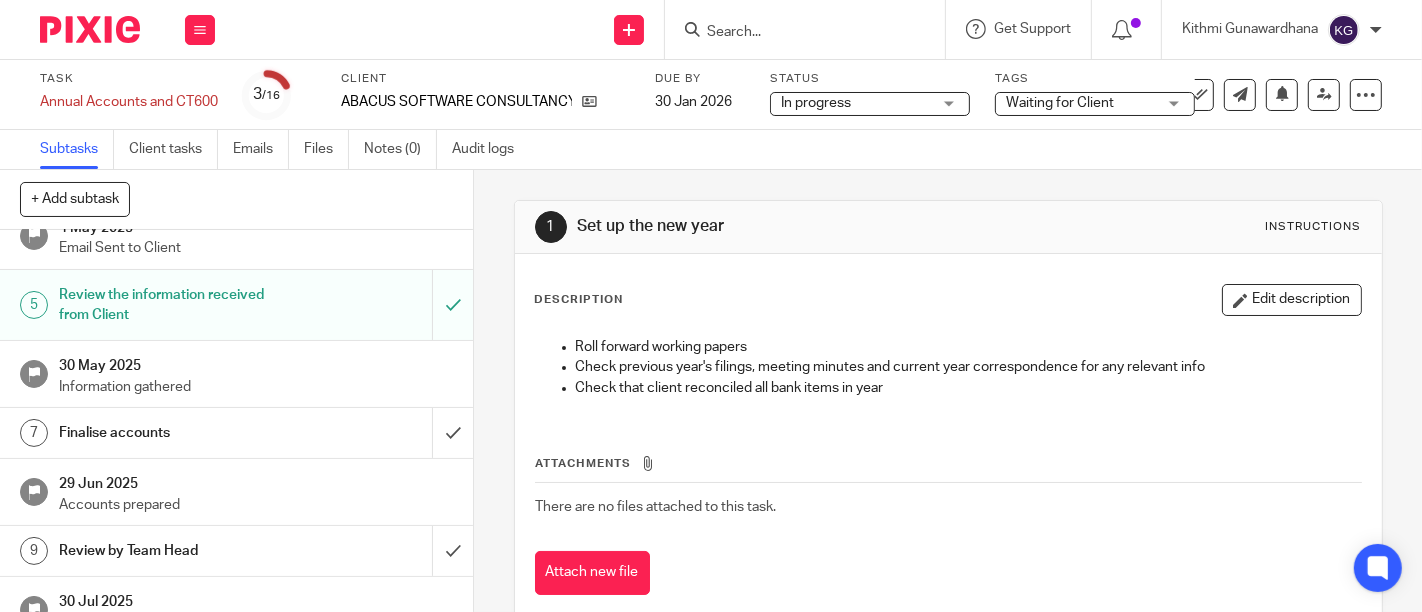 click on "30 May 2025" at bounding box center [256, 363] 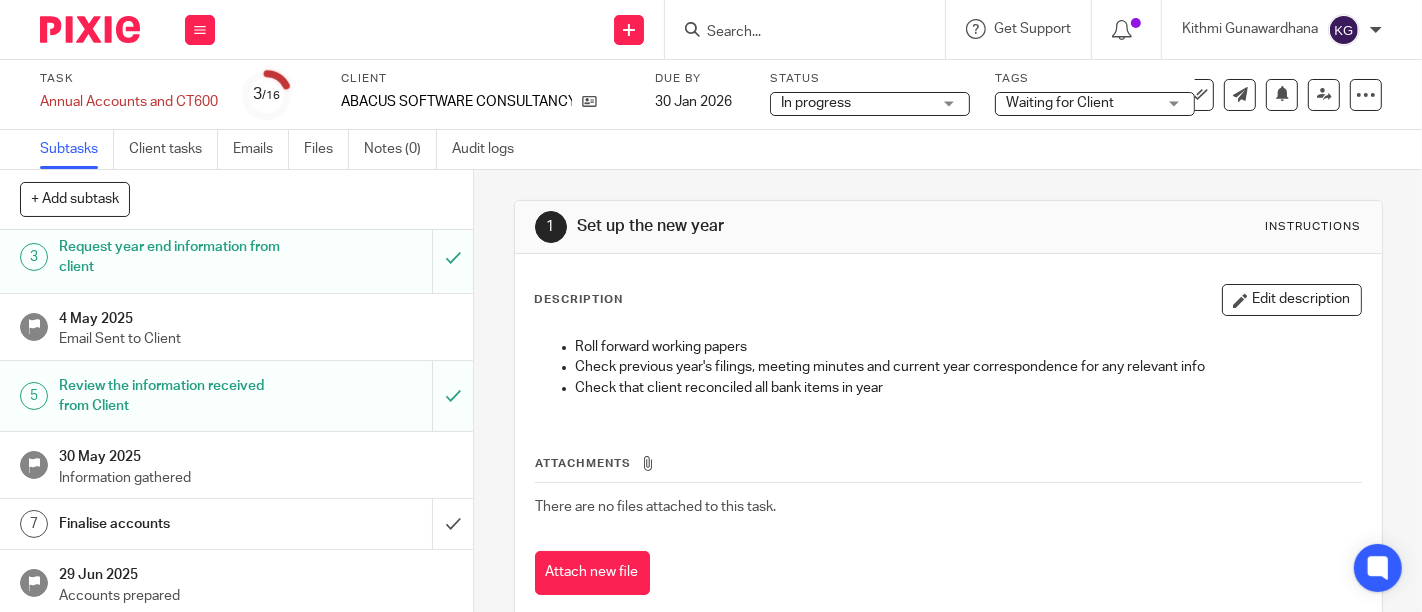 scroll, scrollTop: 111, scrollLeft: 0, axis: vertical 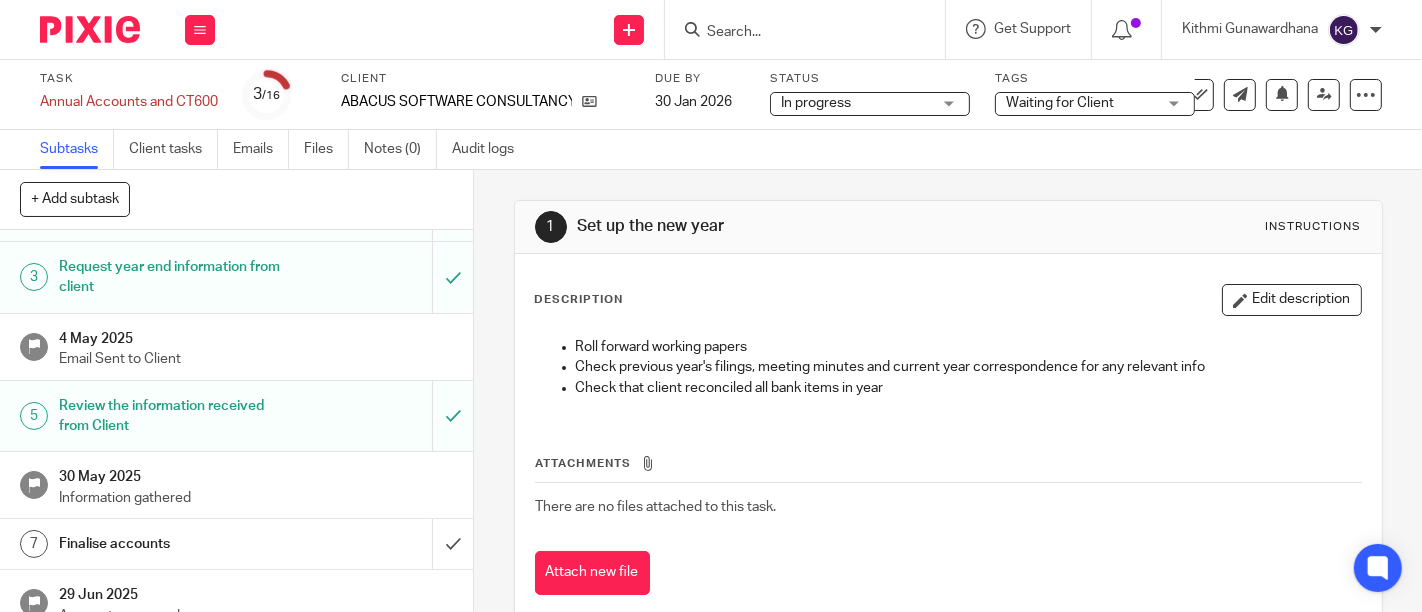 click on "Email Sent to Client" at bounding box center (256, 359) 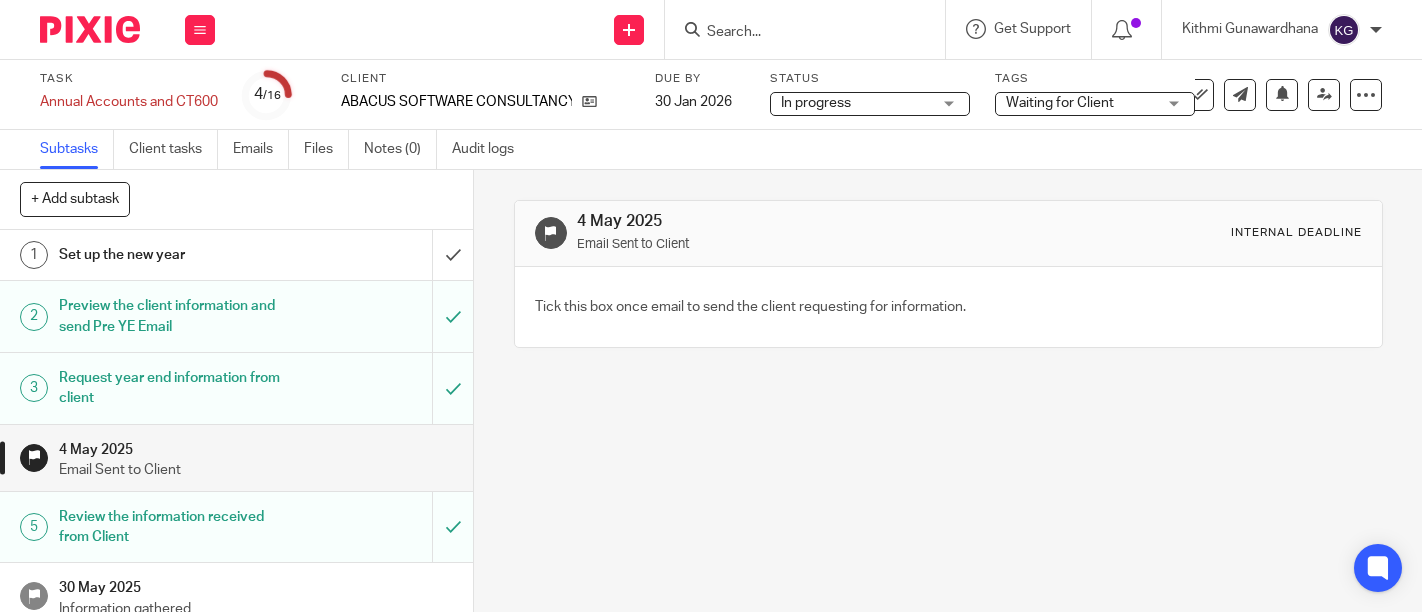 scroll, scrollTop: 0, scrollLeft: 0, axis: both 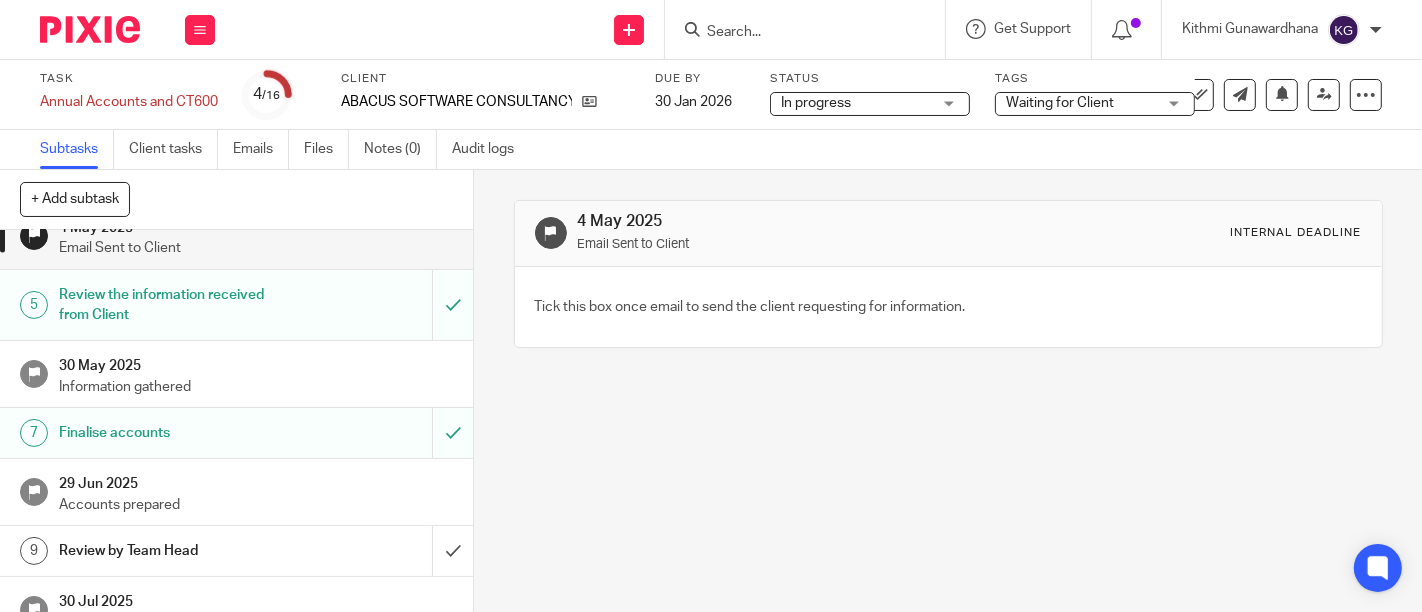 click on "In progress" at bounding box center (856, 103) 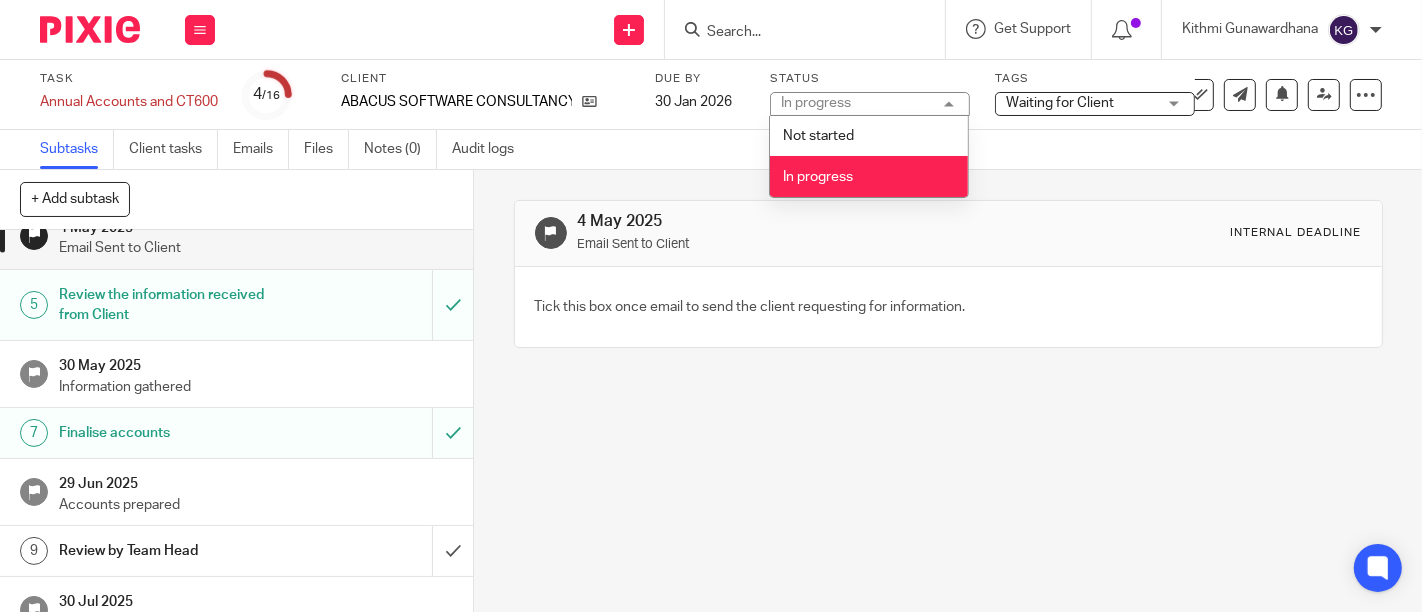 click on "Waiting for Client" at bounding box center [1060, 103] 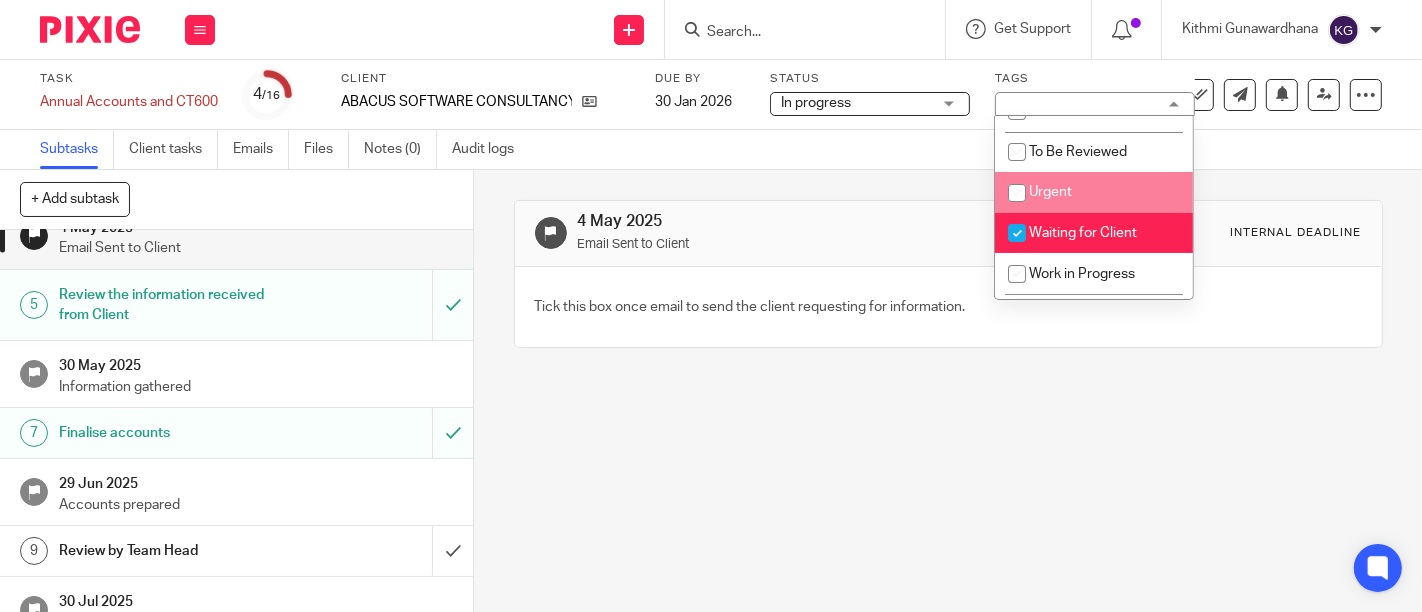 scroll, scrollTop: 222, scrollLeft: 0, axis: vertical 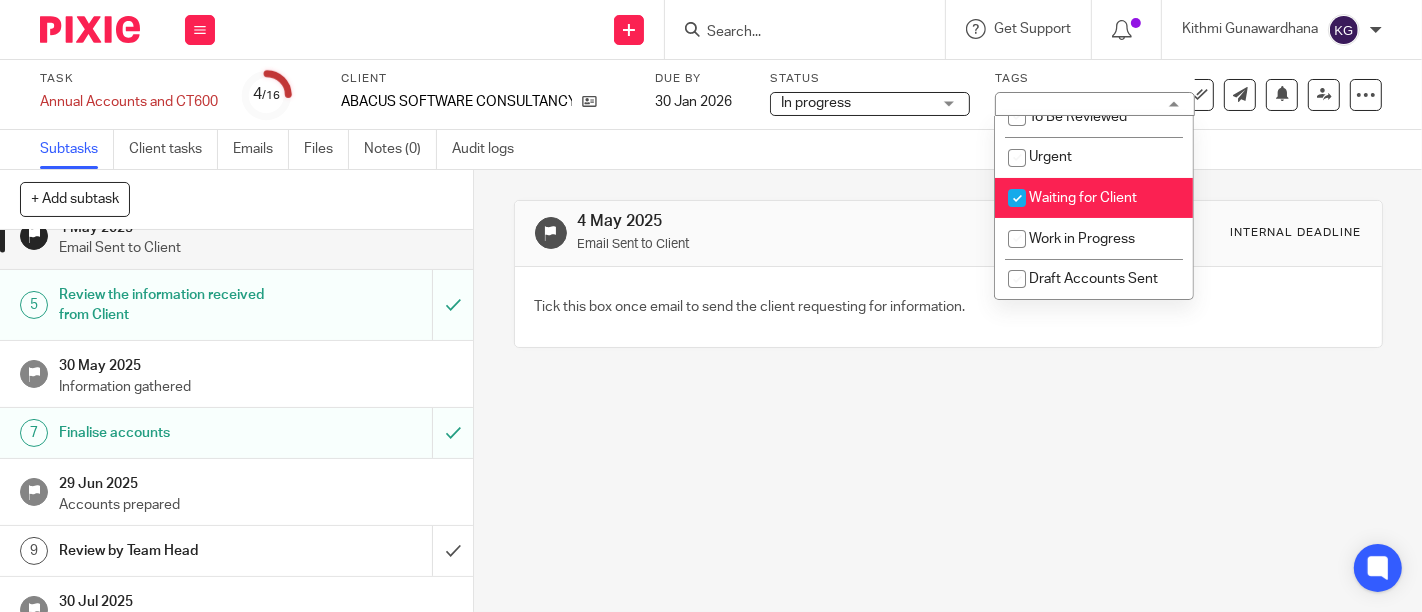 click on "Waiting for Client" at bounding box center [1083, 198] 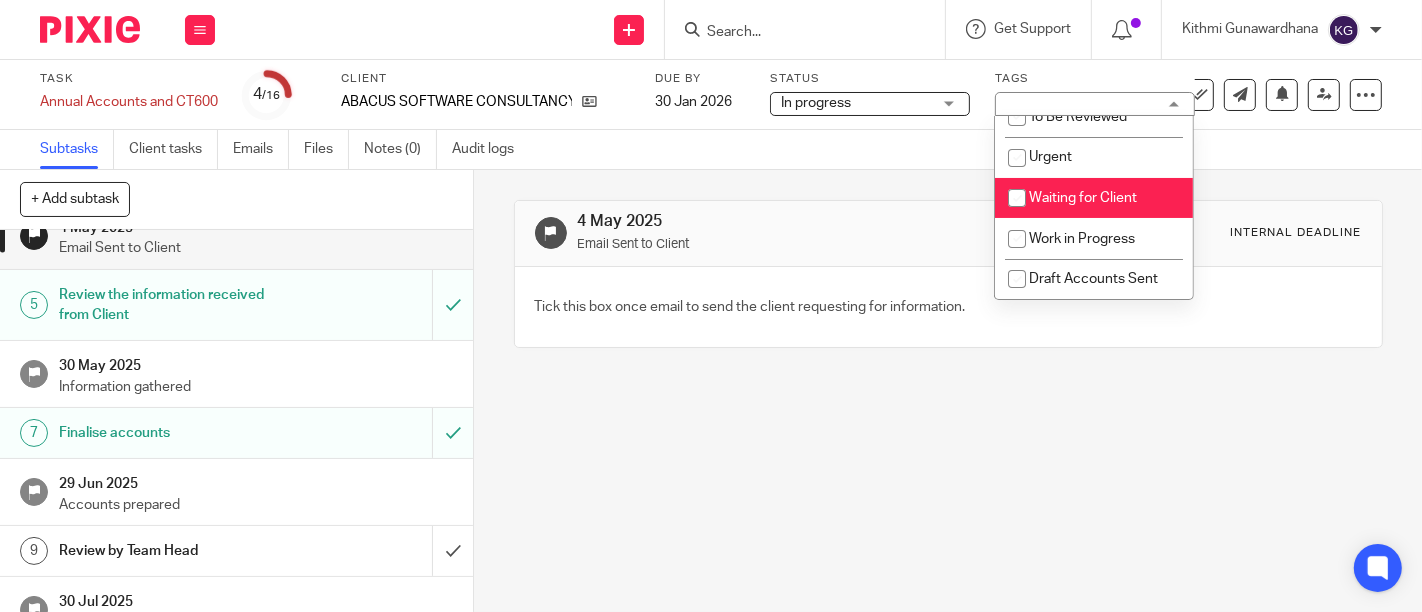 checkbox on "false" 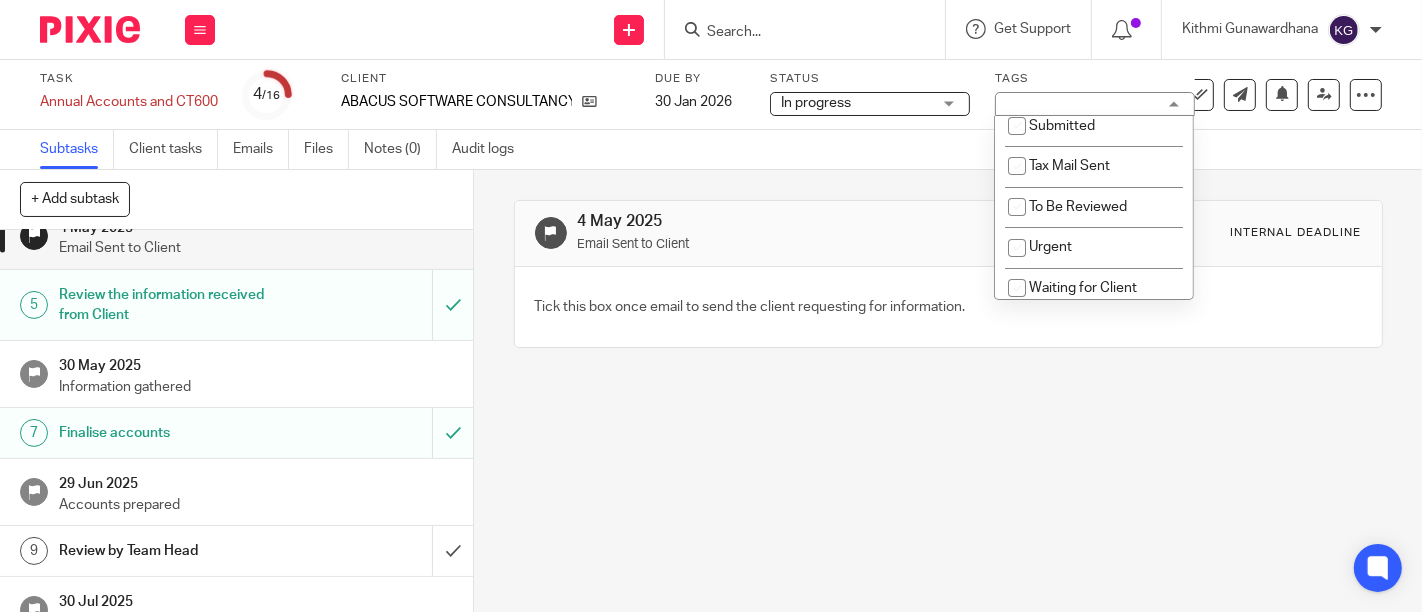 scroll, scrollTop: 111, scrollLeft: 0, axis: vertical 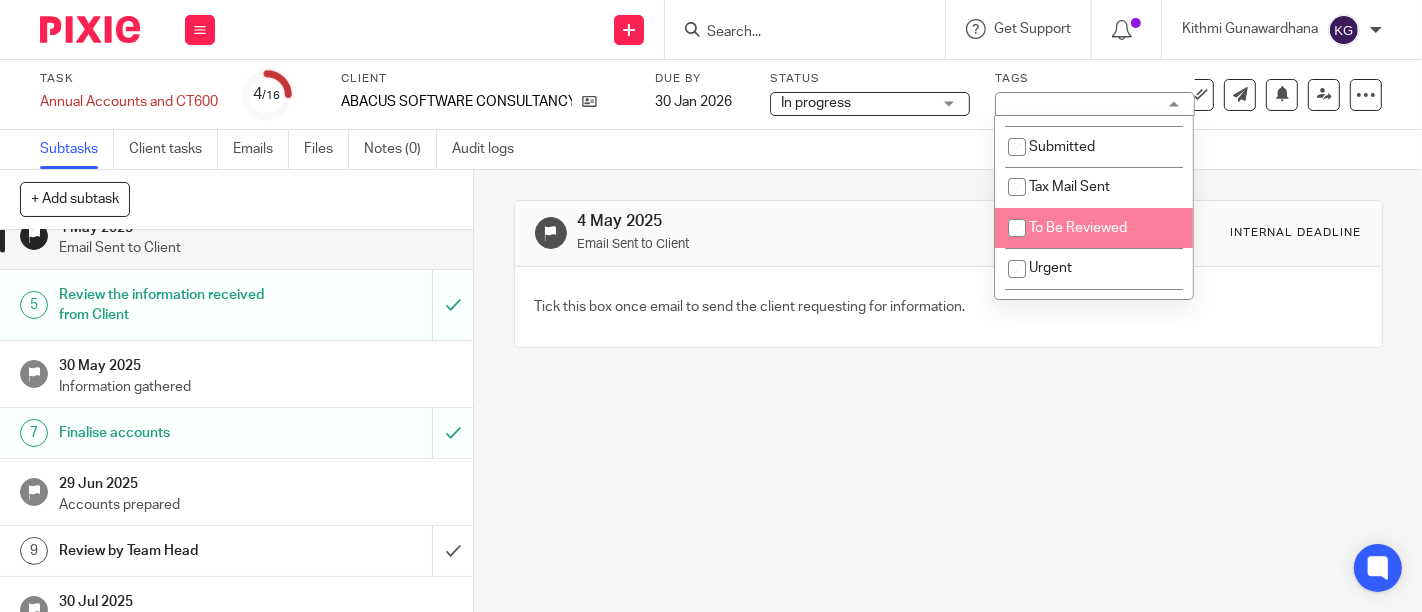click on "To Be Reviewed" at bounding box center (1094, 228) 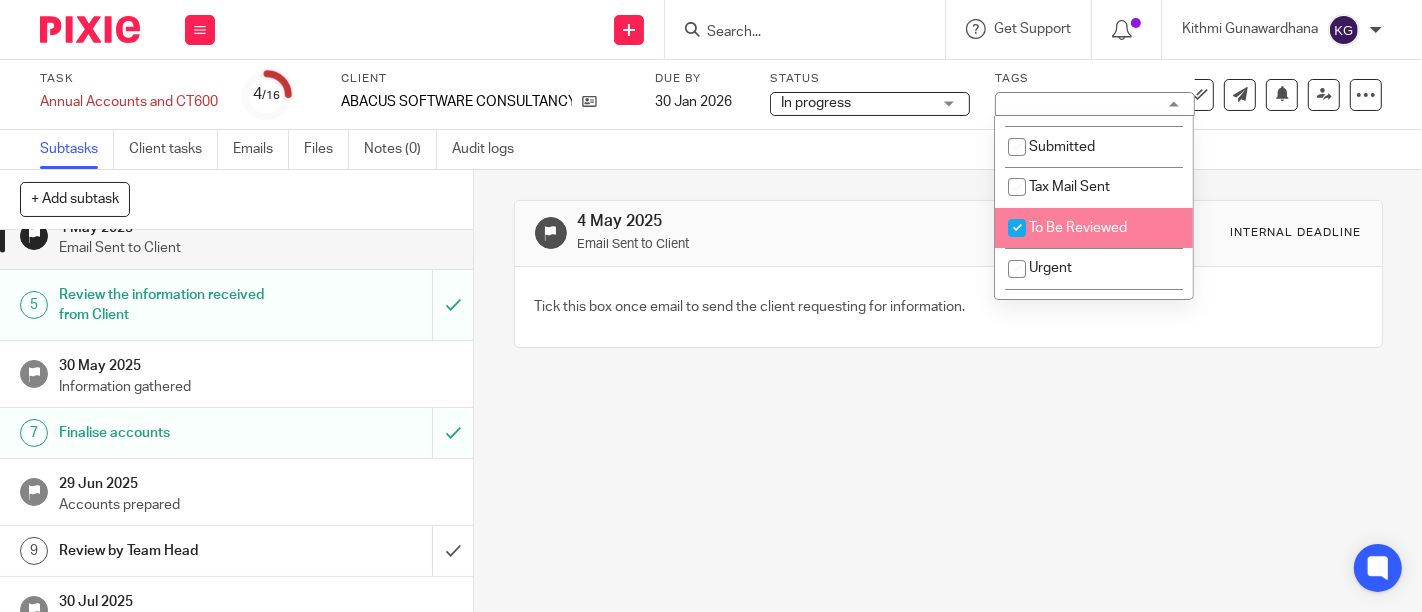 checkbox on "true" 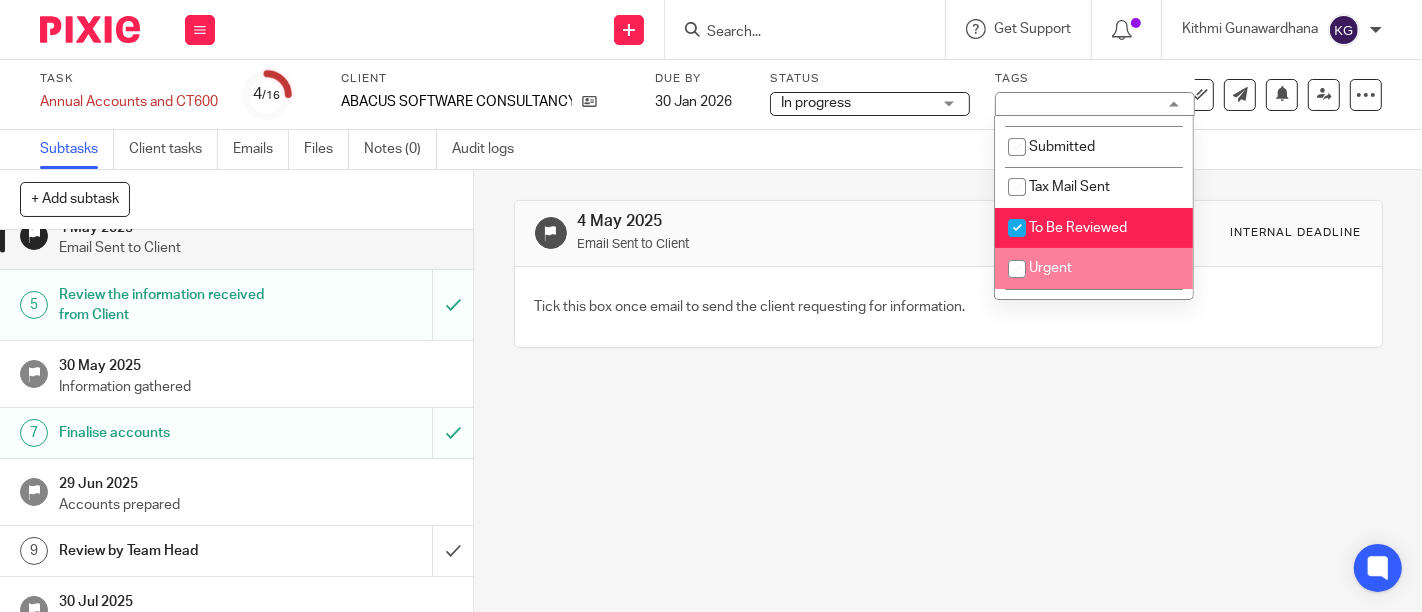 click on "4 May 2025
Email Sent to Client
Internal deadline
Tick this box once email to send the client requesting for information." at bounding box center [948, 391] 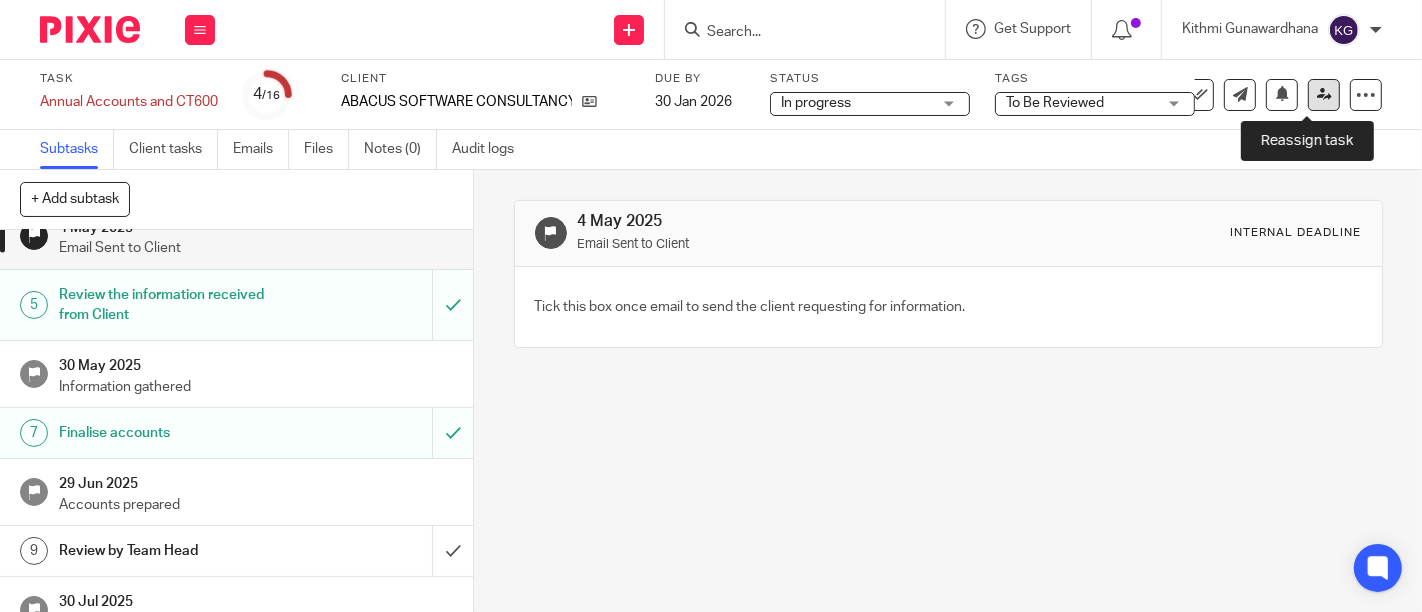 click at bounding box center [1324, 94] 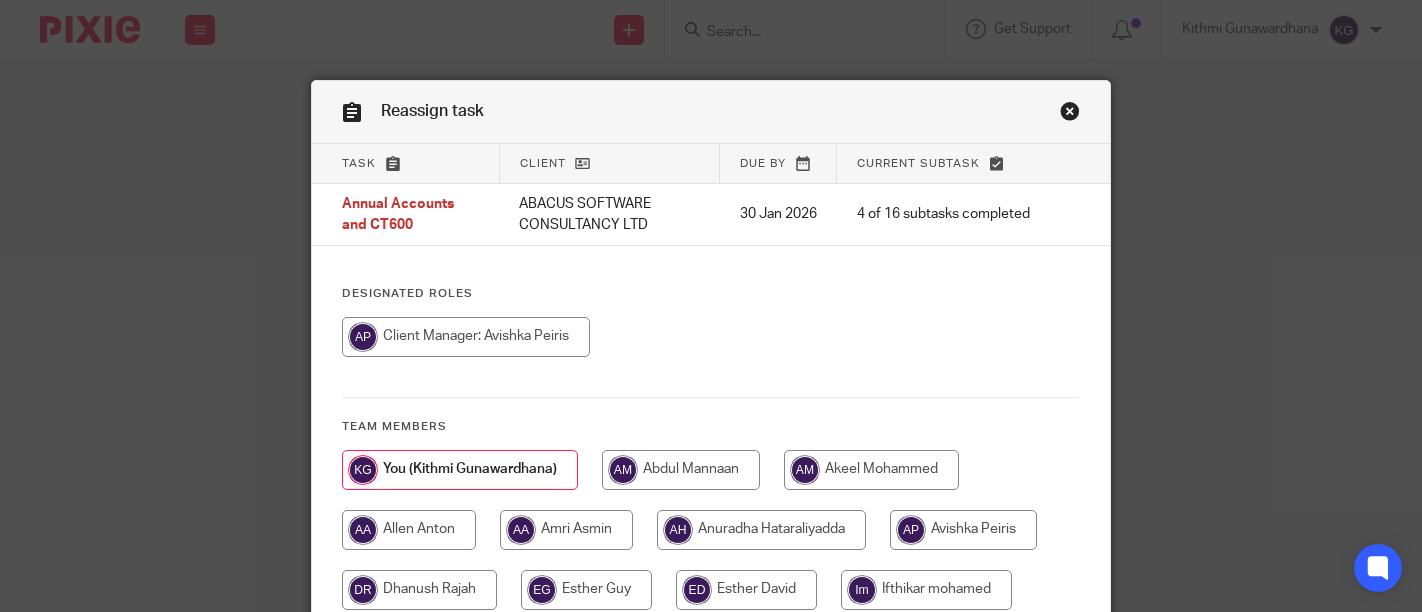scroll, scrollTop: 0, scrollLeft: 0, axis: both 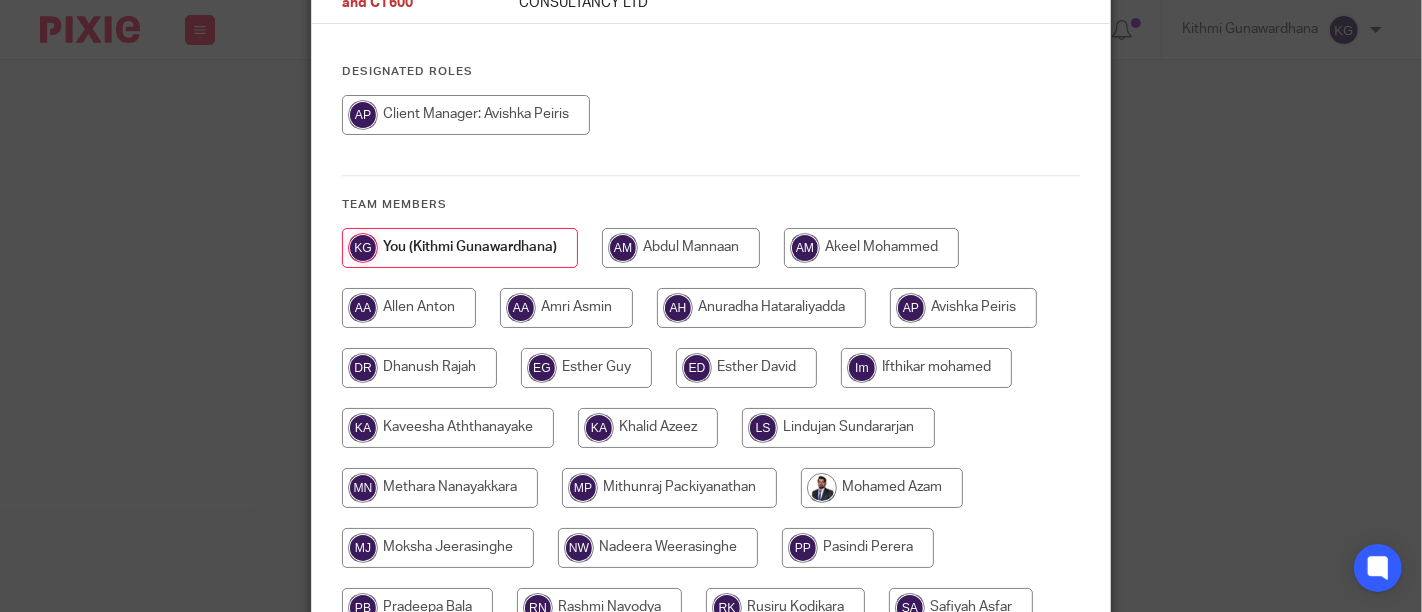 click at bounding box center [963, 308] 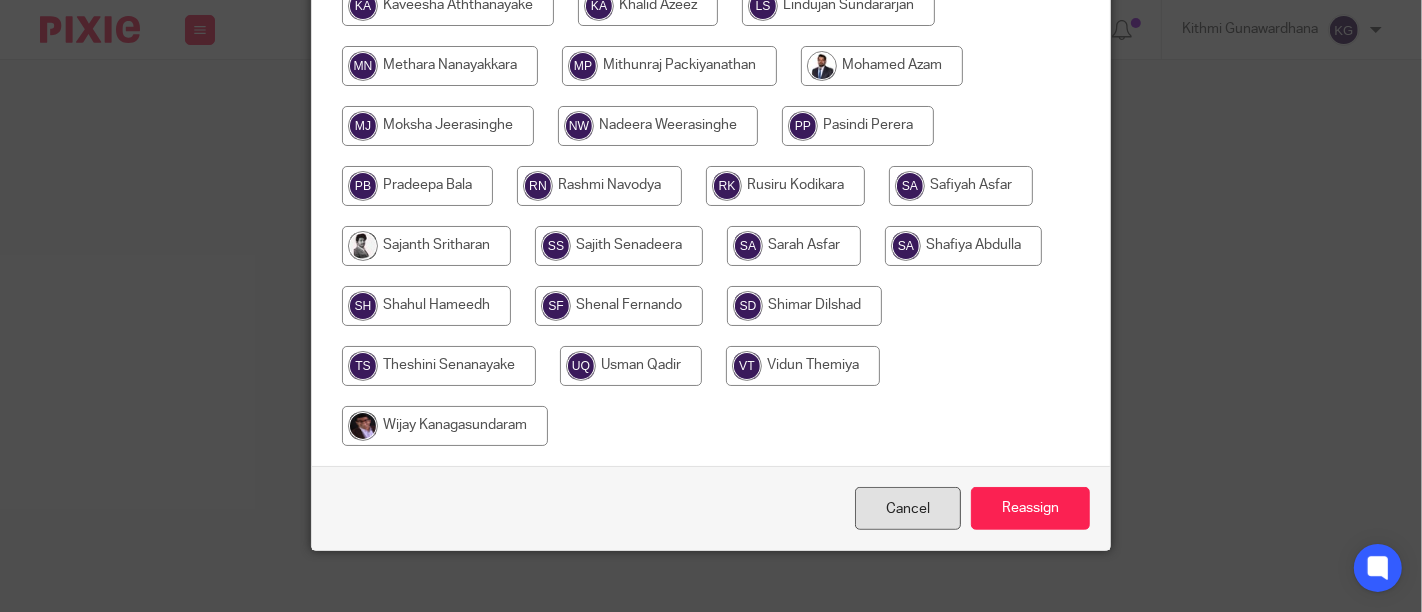scroll, scrollTop: 660, scrollLeft: 0, axis: vertical 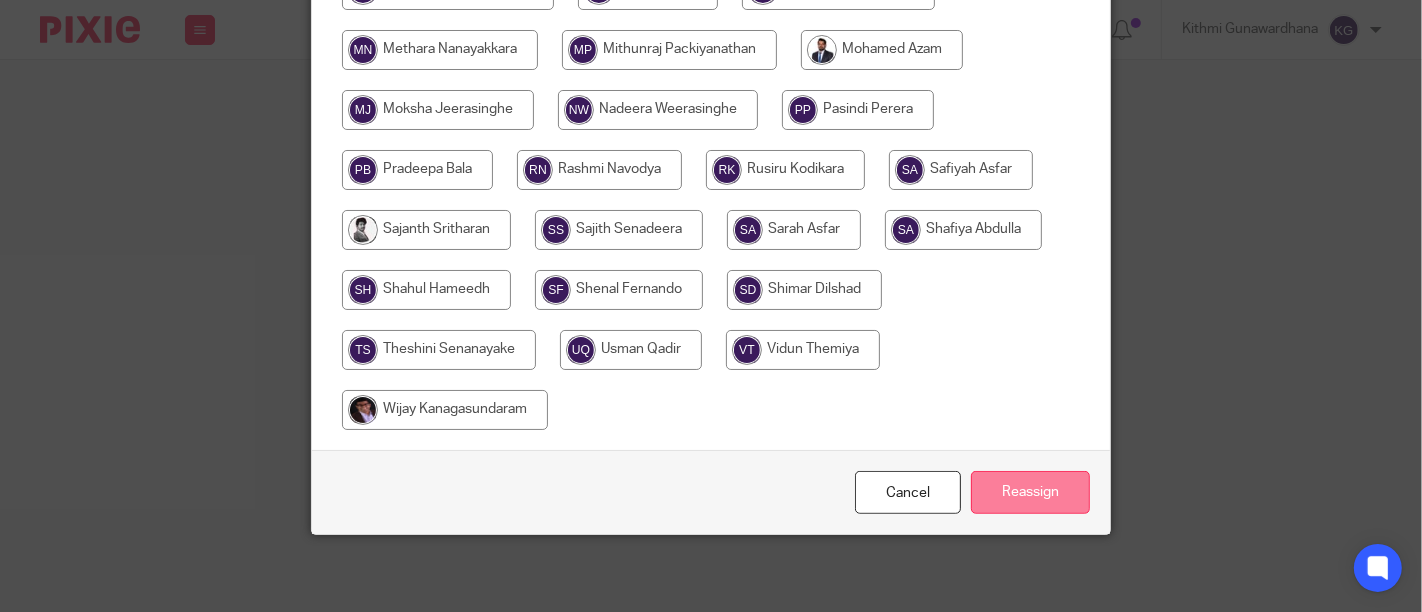 drag, startPoint x: 1017, startPoint y: 502, endPoint x: 990, endPoint y: 498, distance: 27.294687 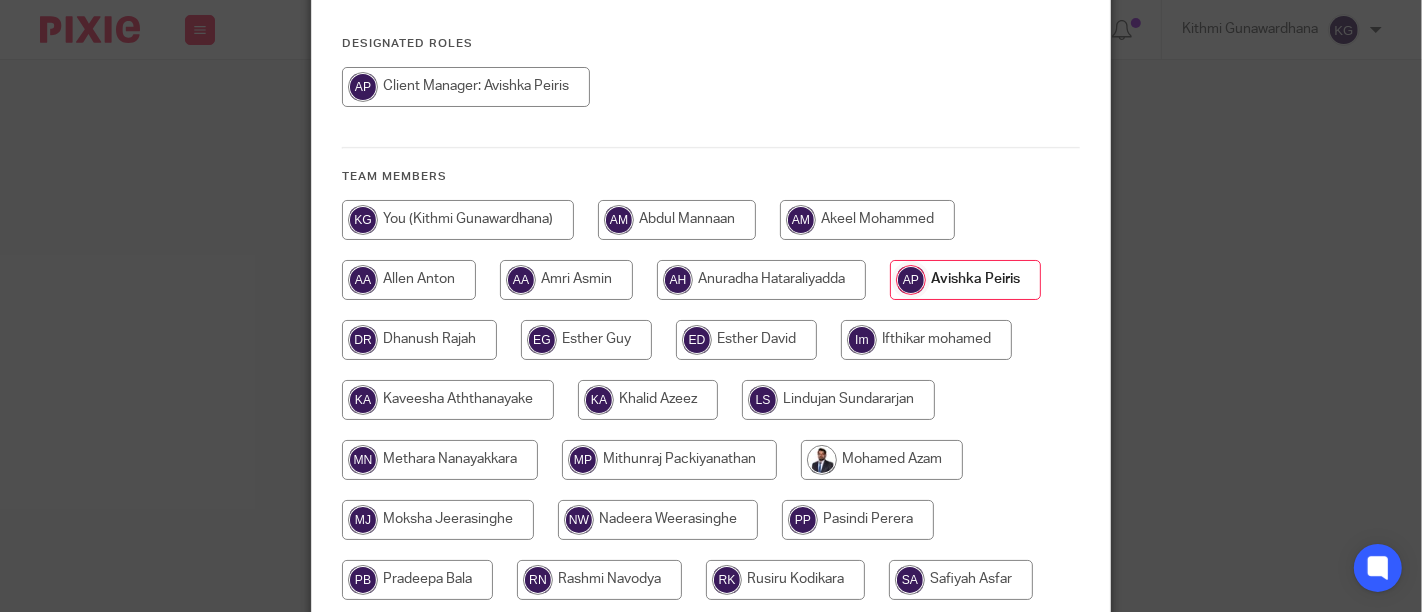 scroll, scrollTop: 215, scrollLeft: 0, axis: vertical 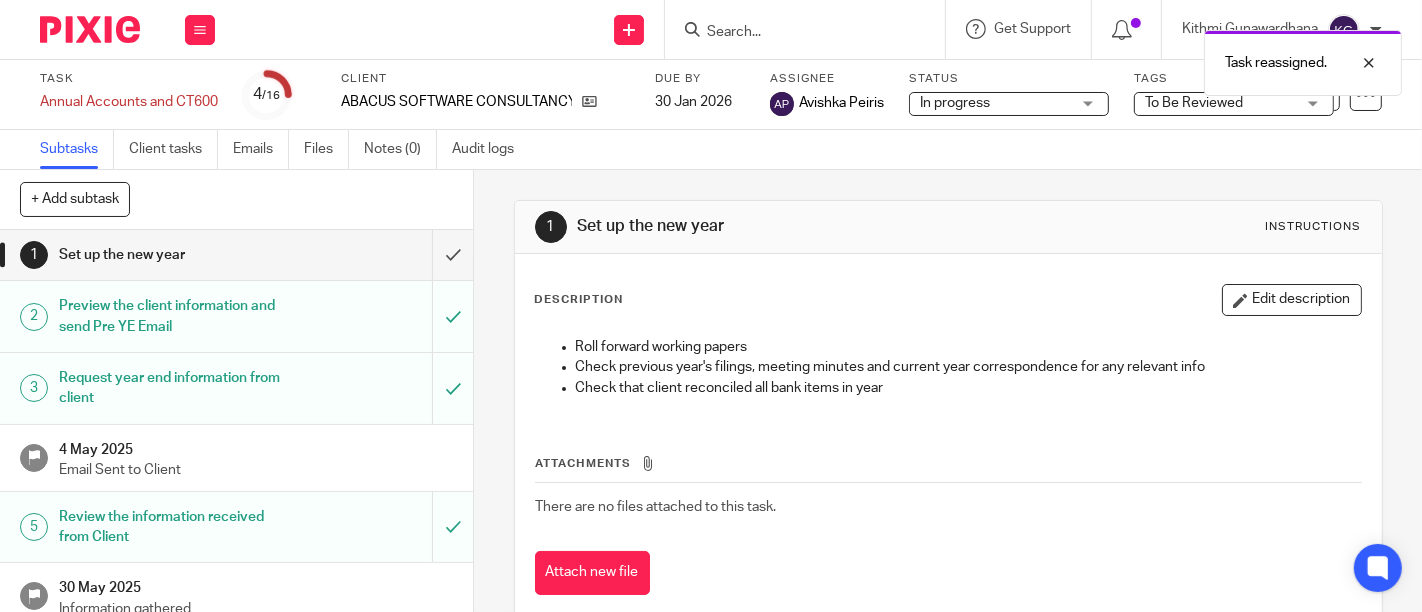 click on "Task reassigned." at bounding box center (1056, 58) 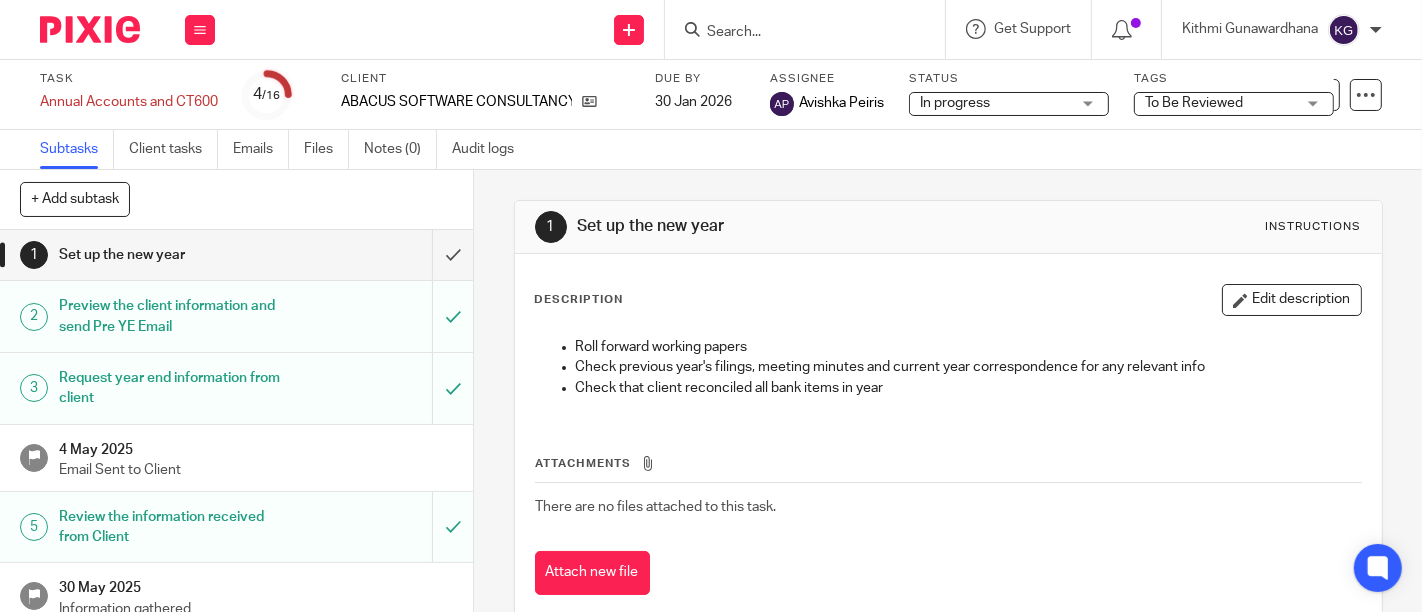 click at bounding box center [811, 29] 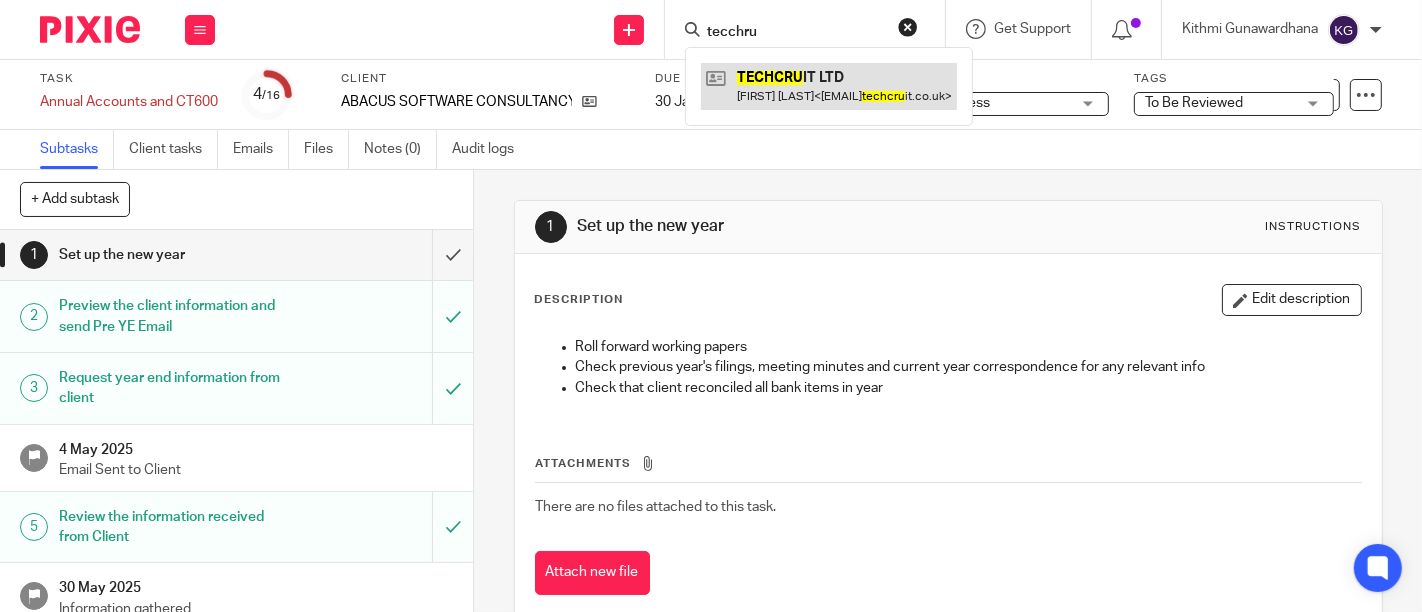 type on "tecchru" 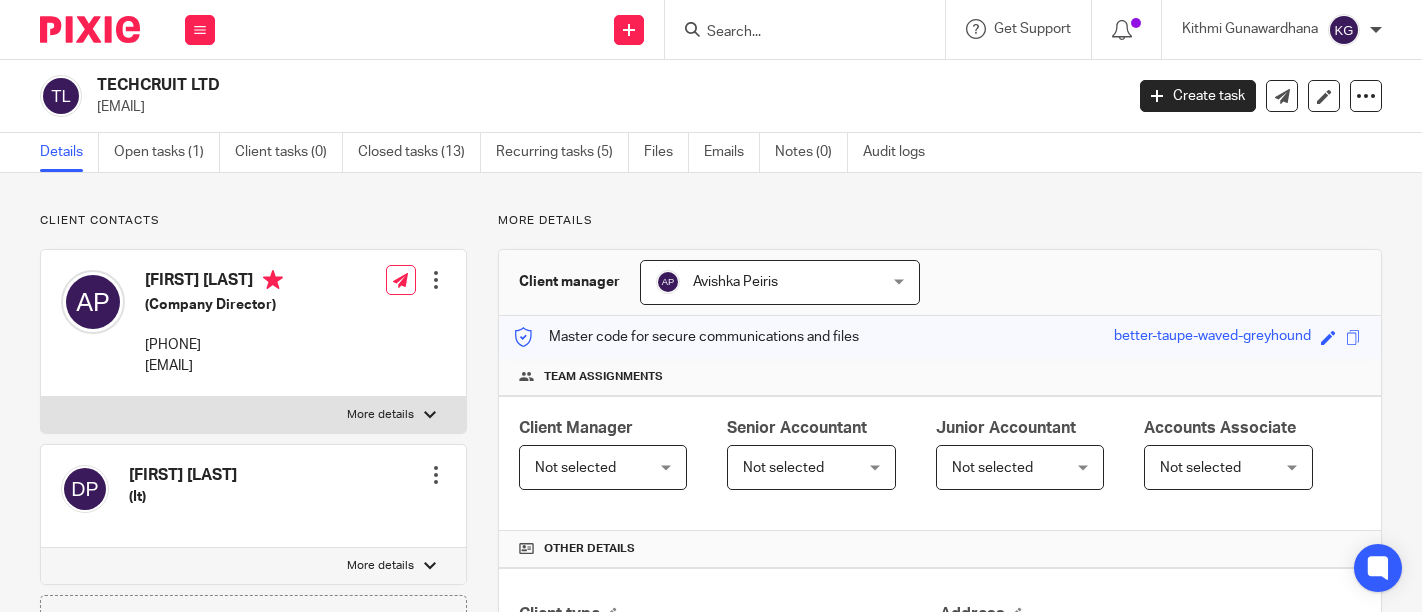scroll, scrollTop: 0, scrollLeft: 0, axis: both 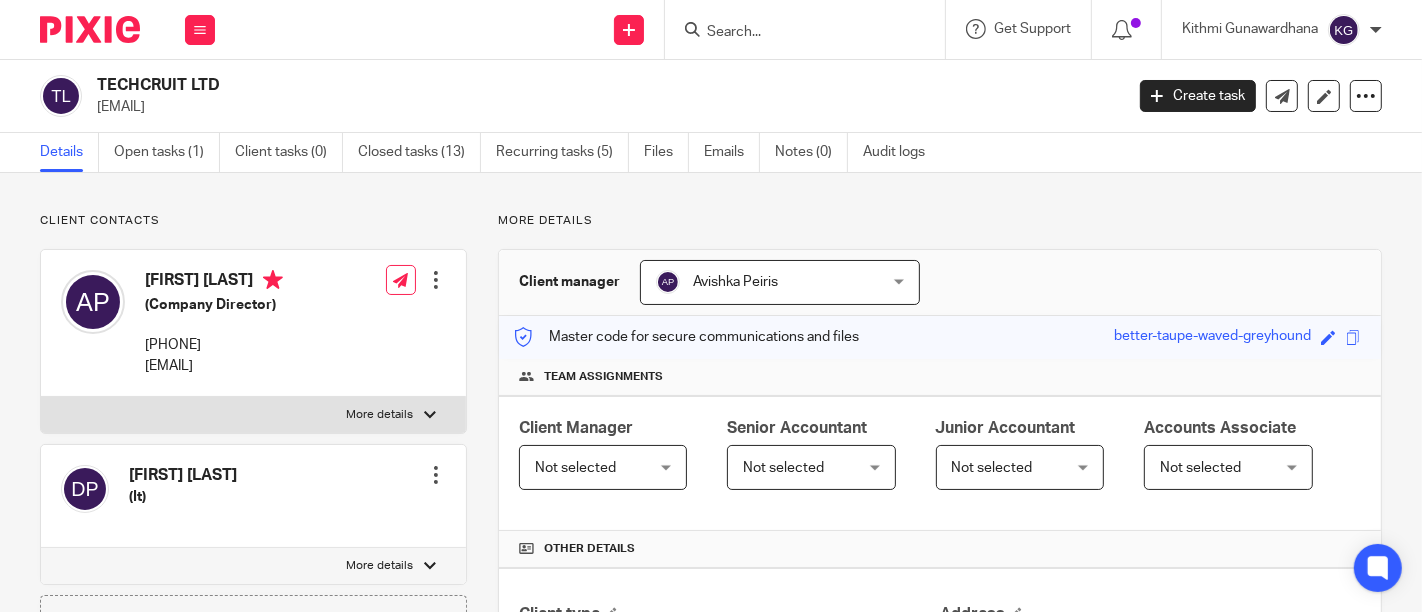 click on "TECHCRUIT LTD" at bounding box center [502, 85] 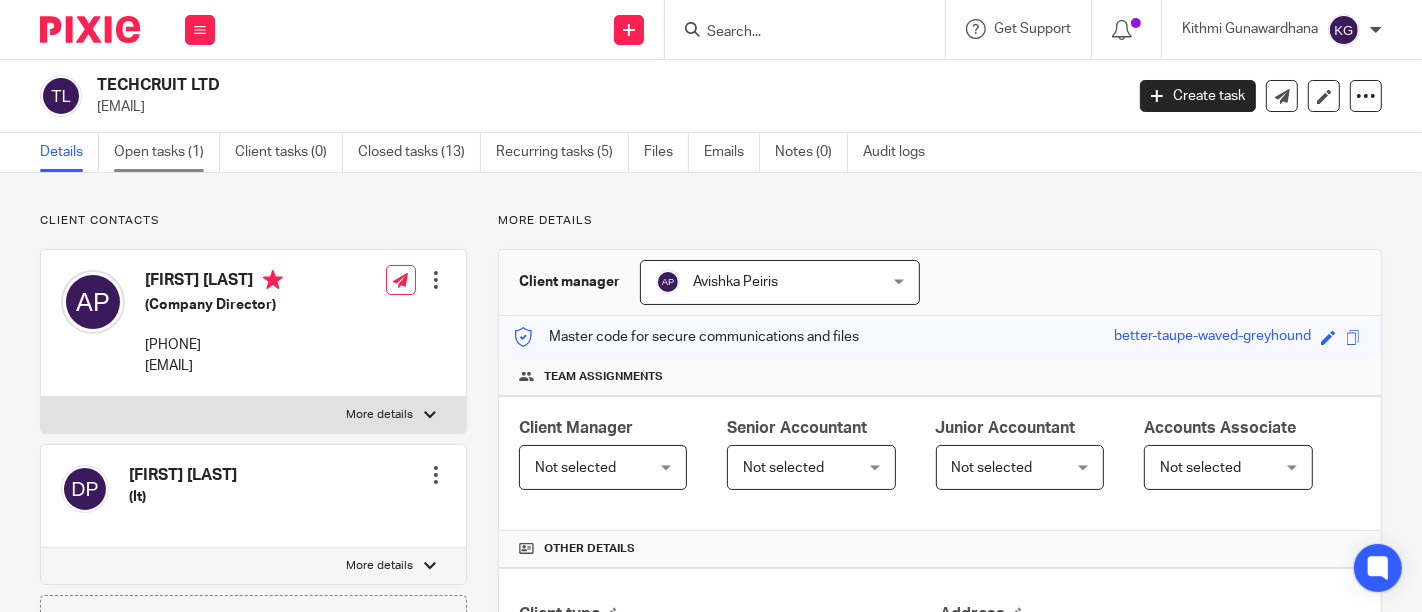 click on "Open tasks (1)" at bounding box center [167, 152] 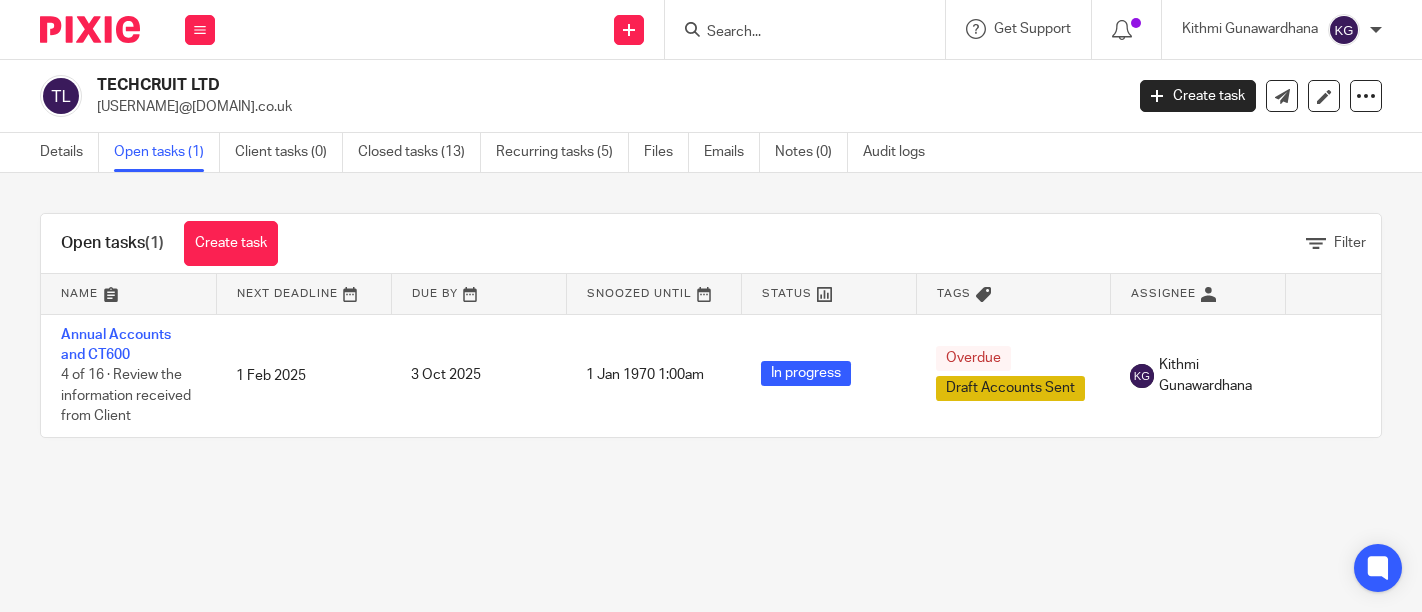 scroll, scrollTop: 0, scrollLeft: 0, axis: both 